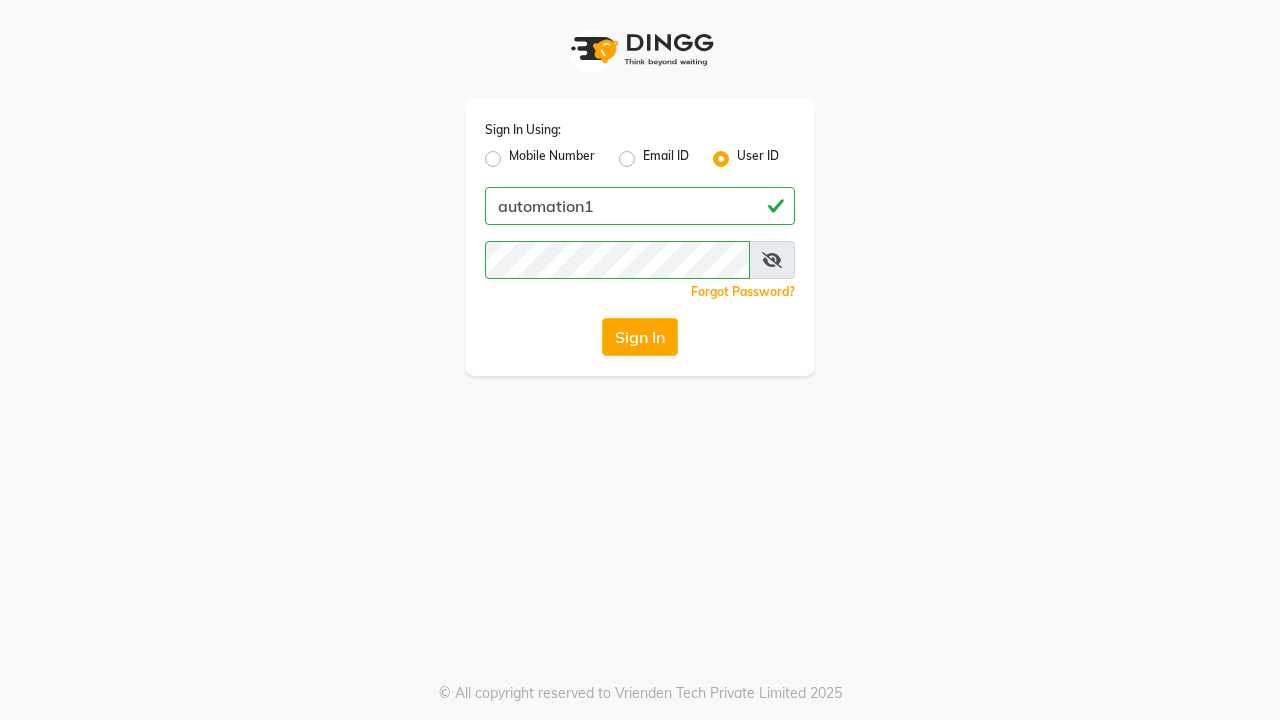 scroll, scrollTop: 0, scrollLeft: 0, axis: both 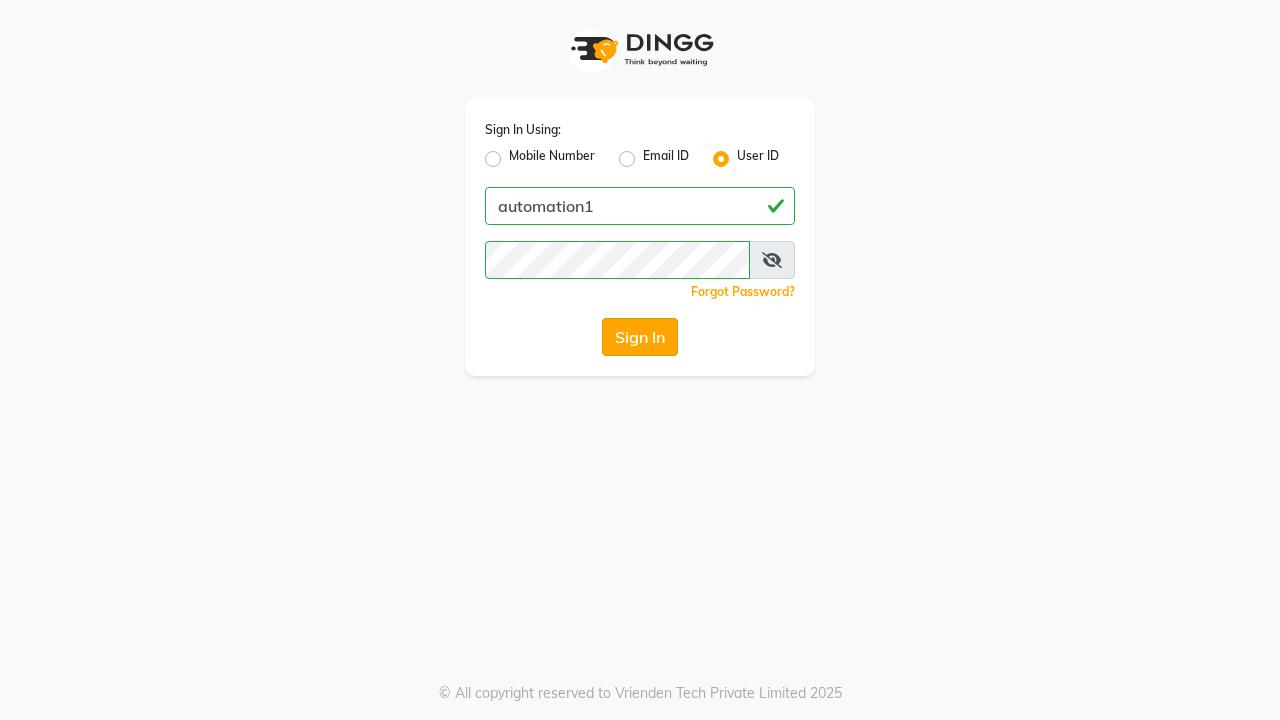click on "Sign In" 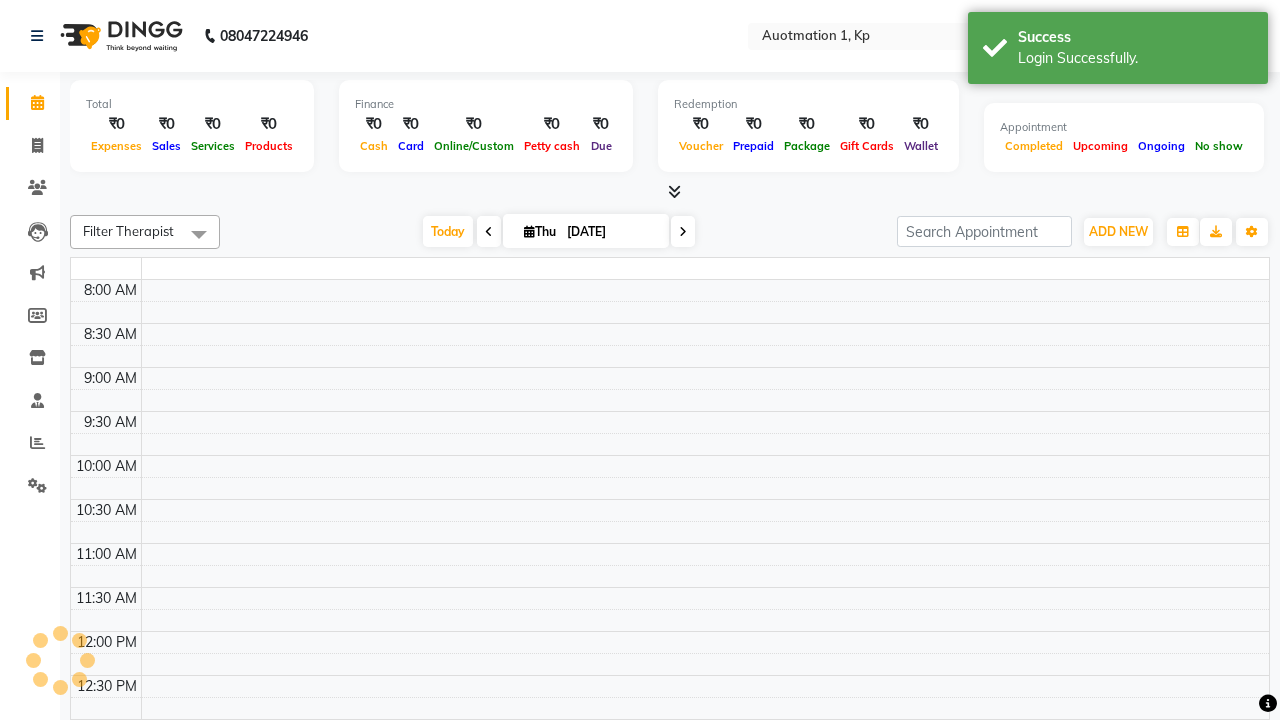select on "en" 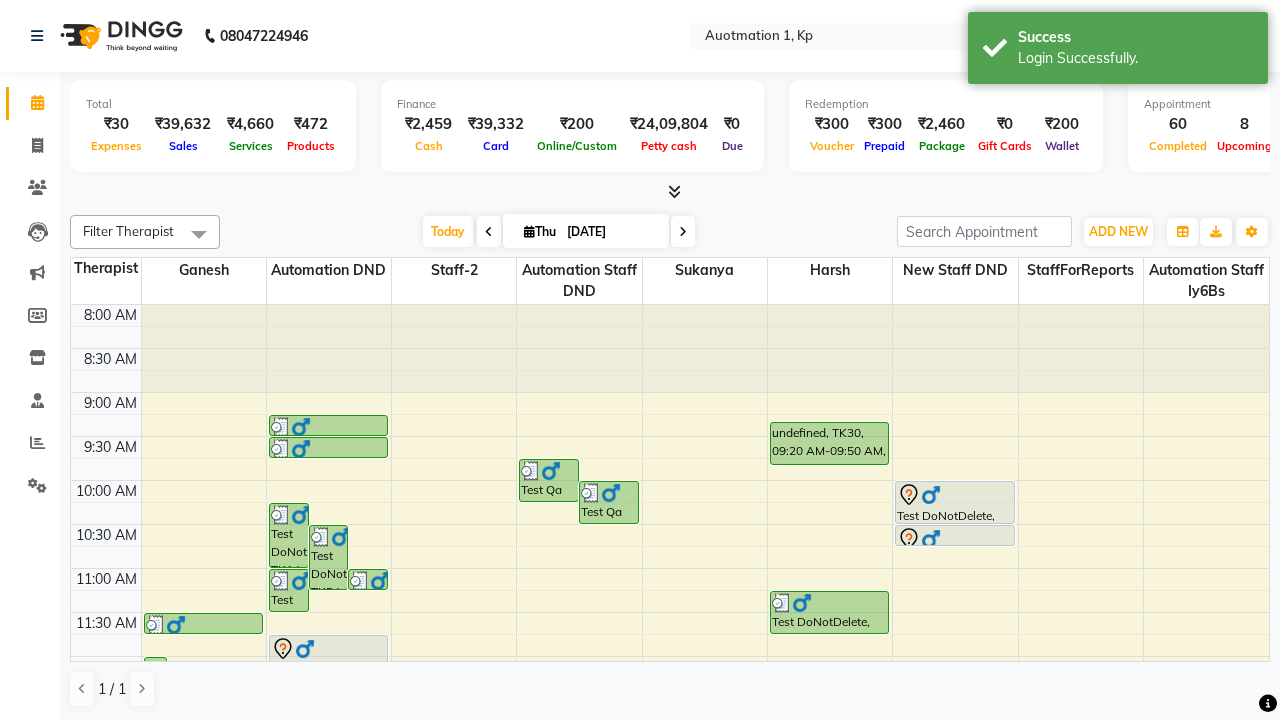 scroll, scrollTop: 0, scrollLeft: 0, axis: both 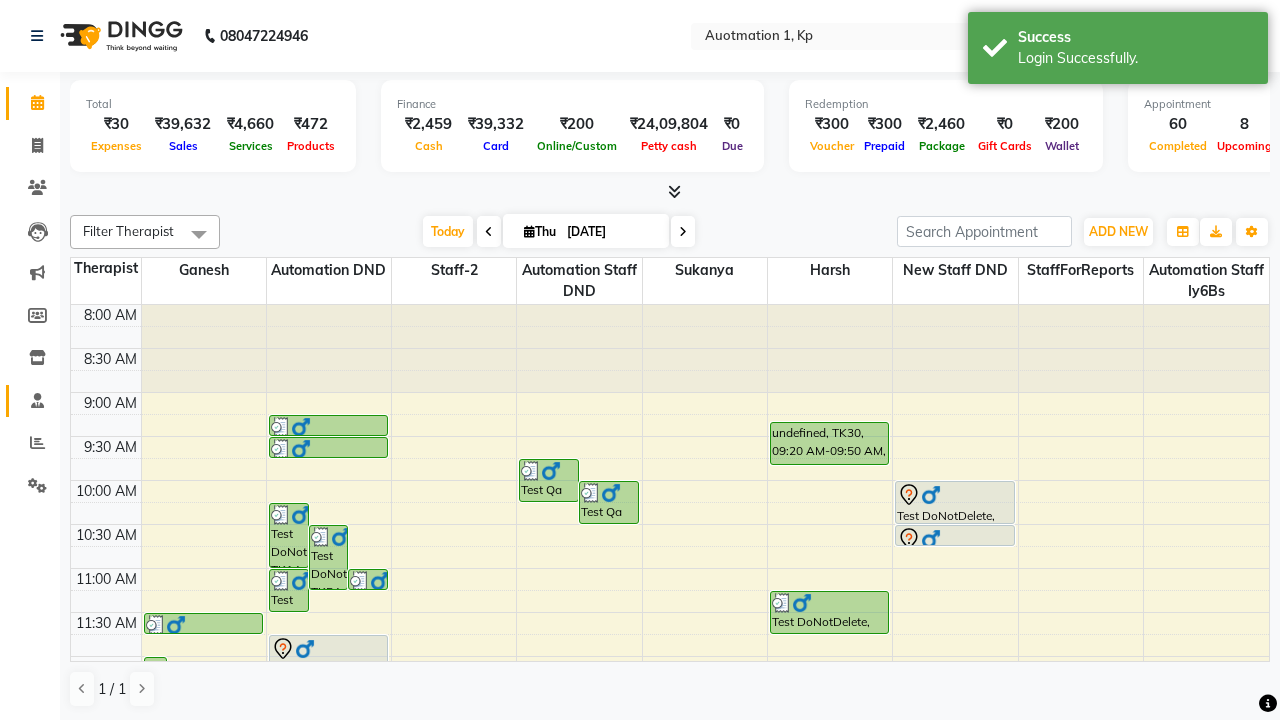 click 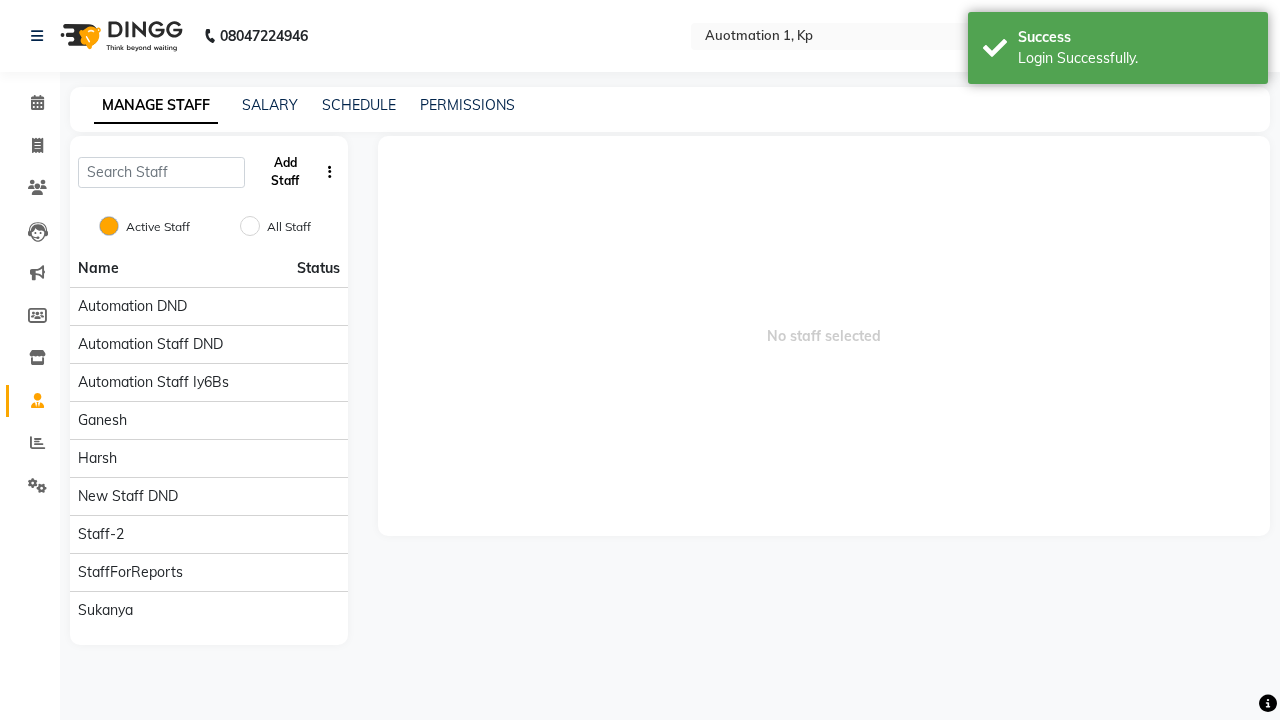 click on "Add Staff" 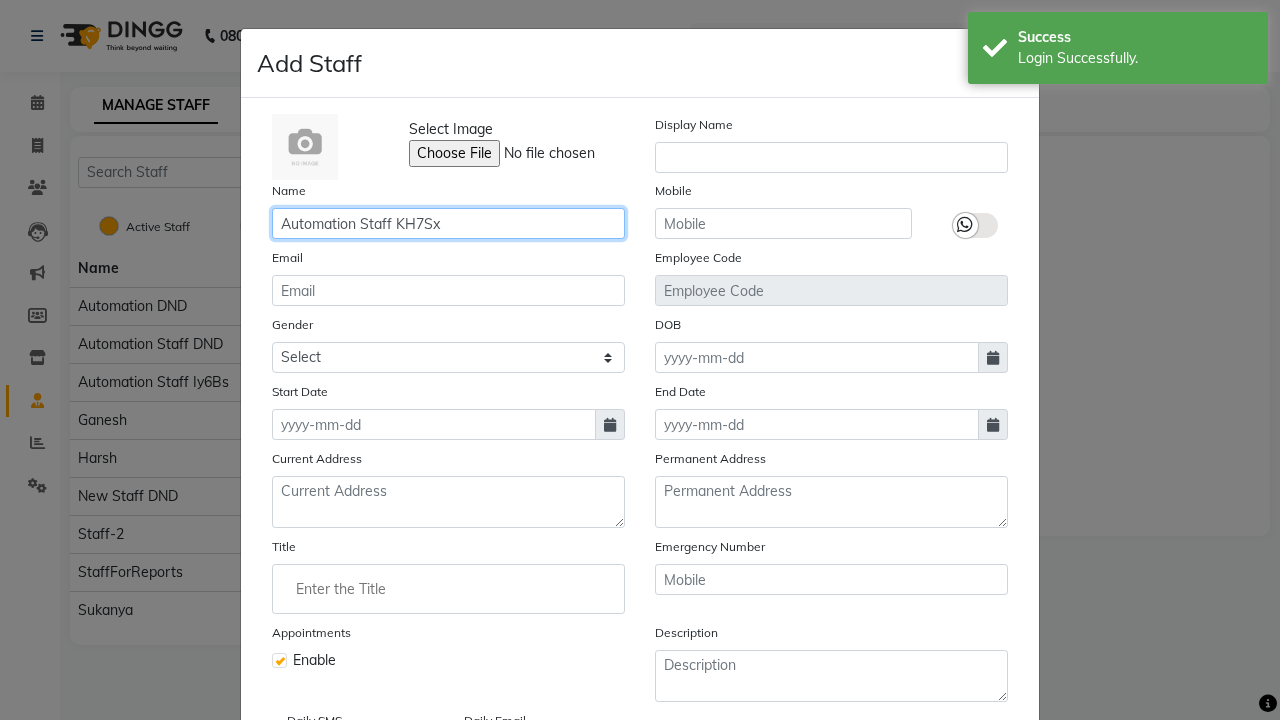 type on "Automation Staff KH7Sx" 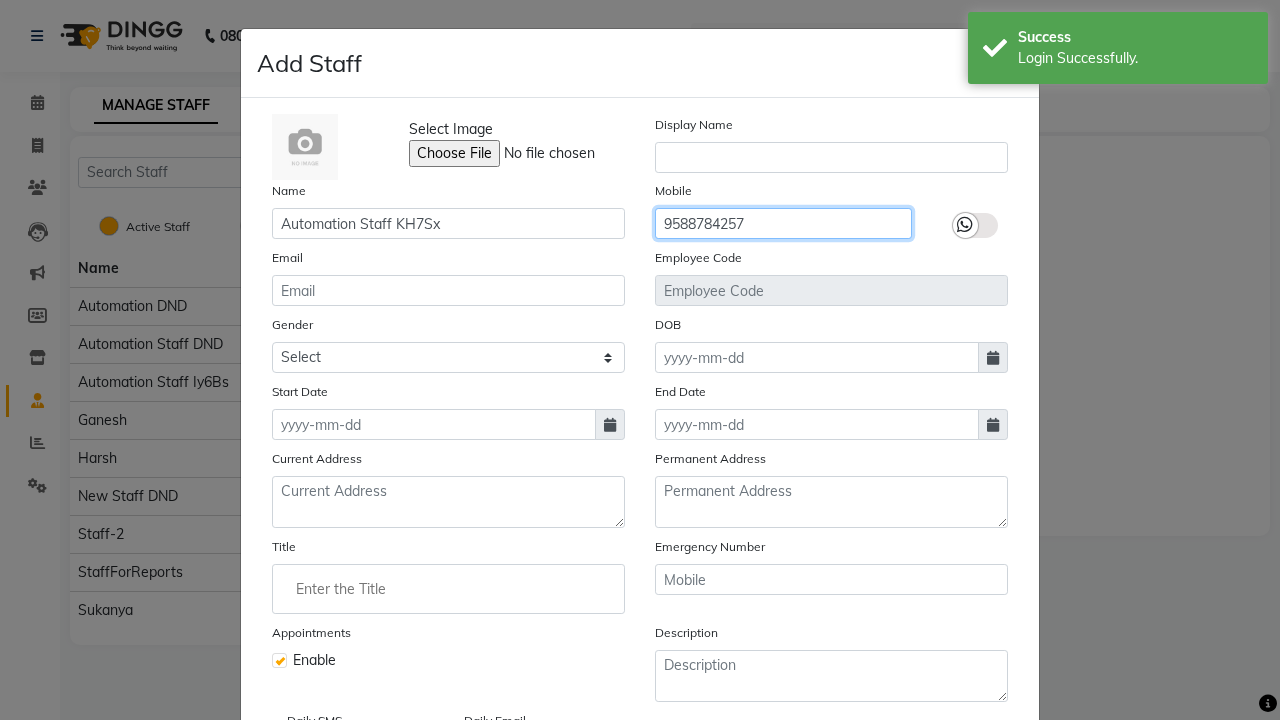 type on "9588784257" 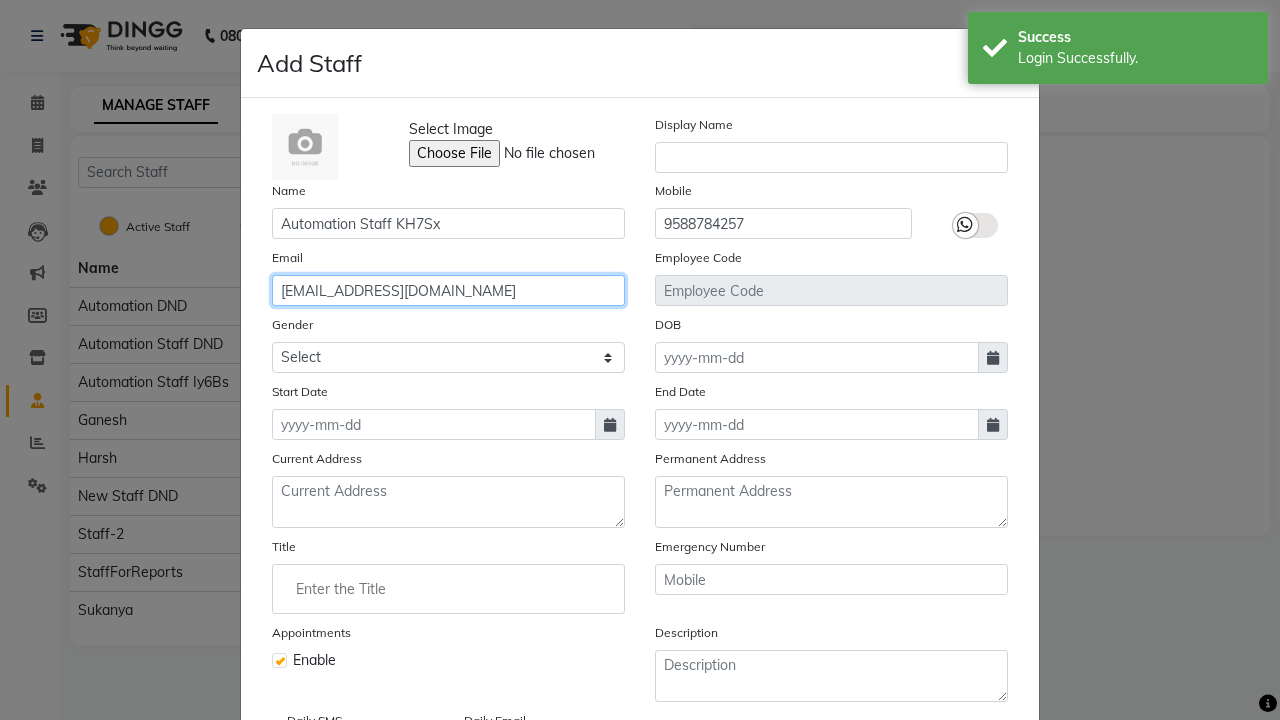 type on "gillian.medhurst12@yahoo.com" 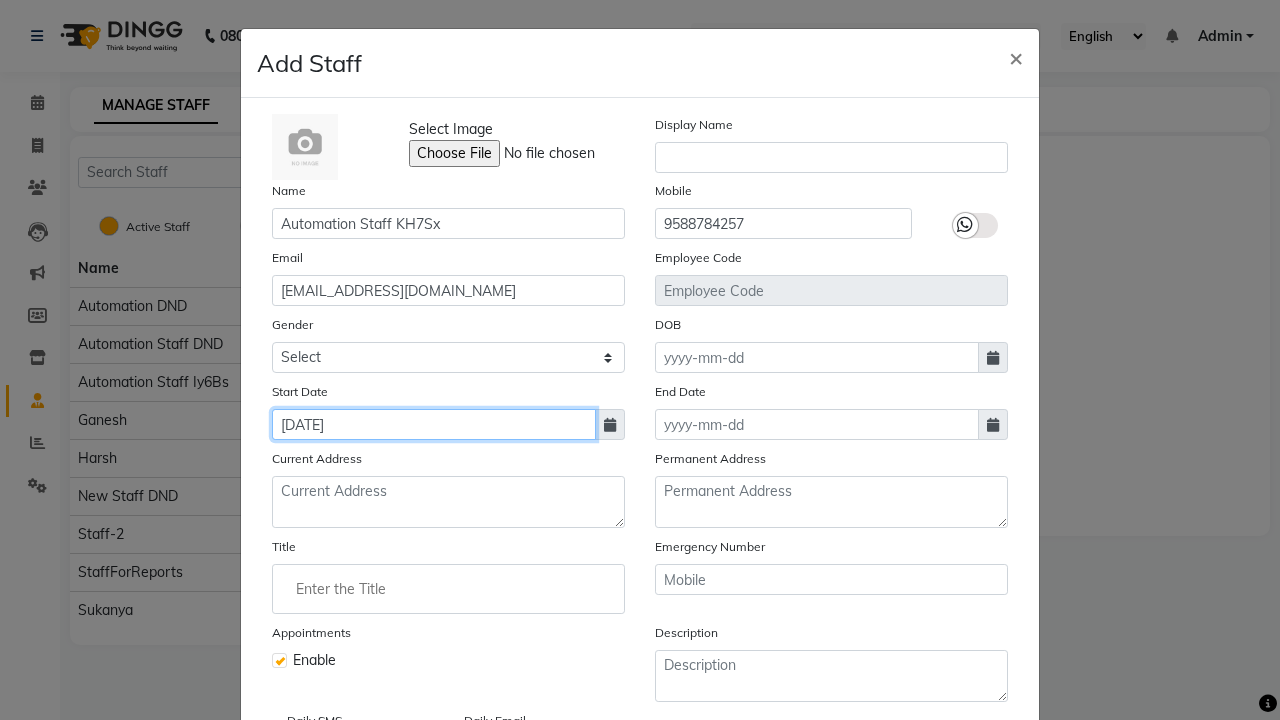 type on "Jul 10, 2025" 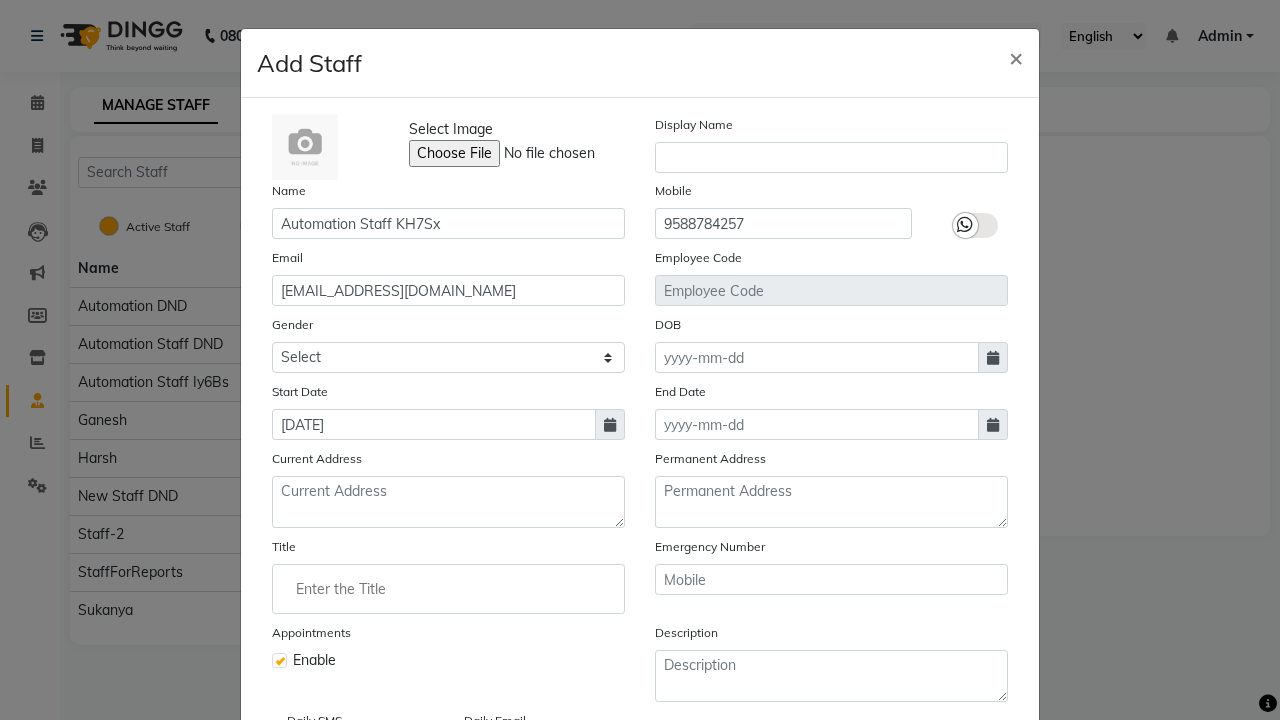 click on "Save" at bounding box center [988, 814] 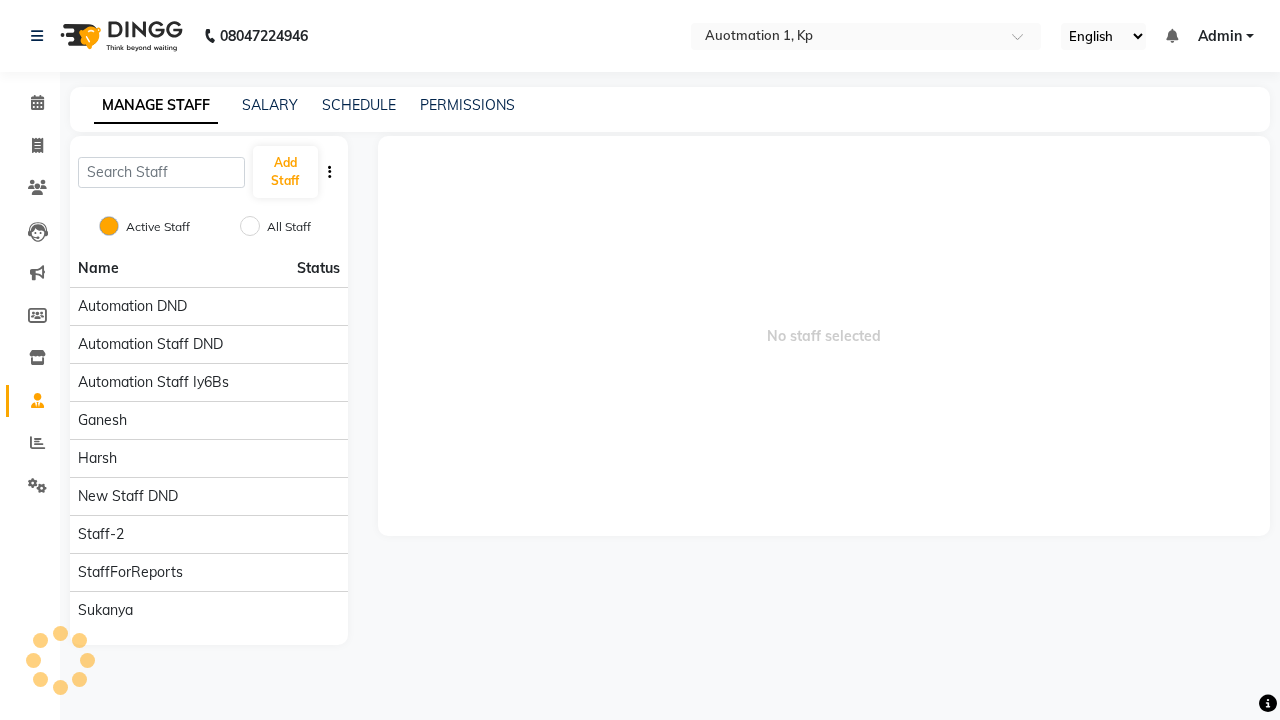 type 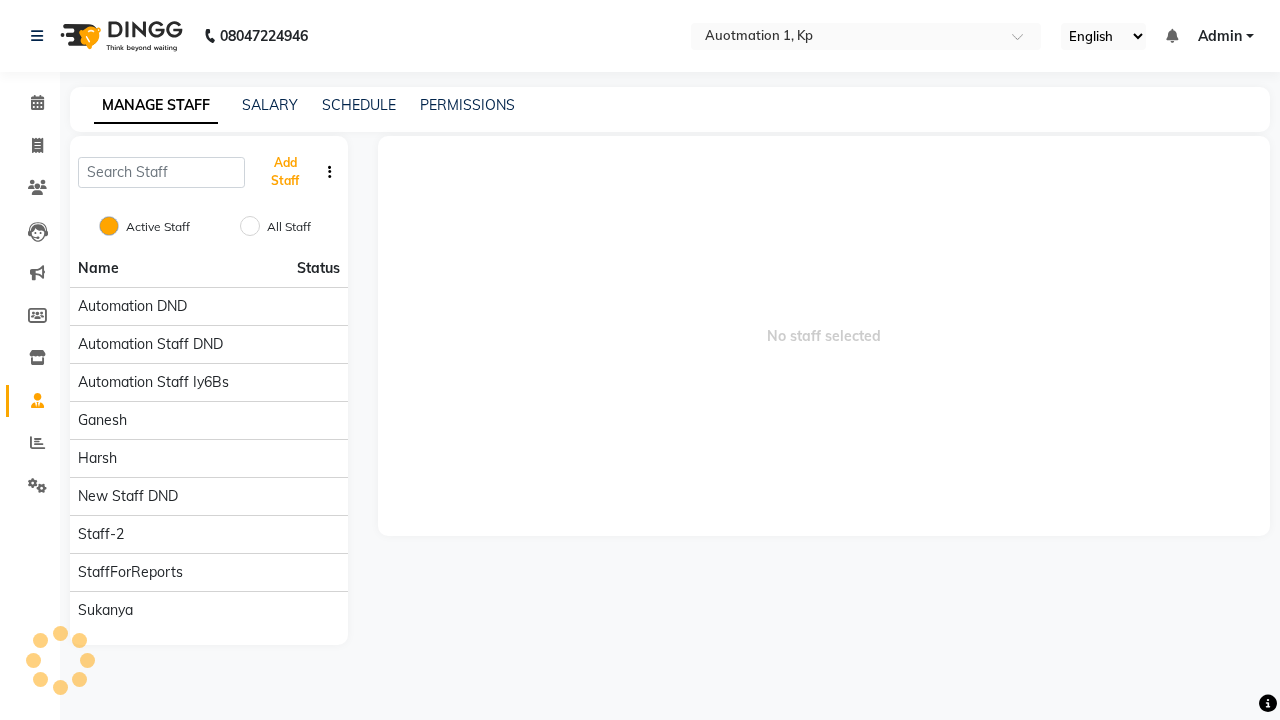 scroll, scrollTop: 162, scrollLeft: 0, axis: vertical 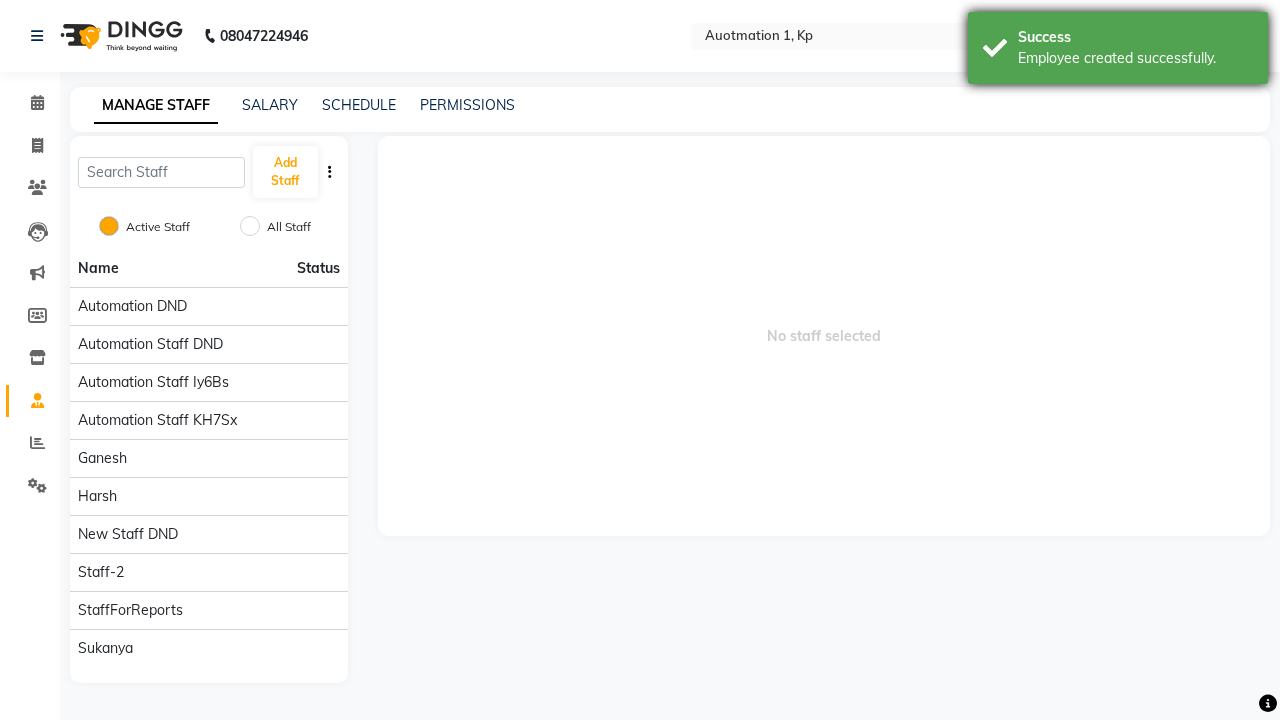 click on "Employee created successfully." at bounding box center [1135, 58] 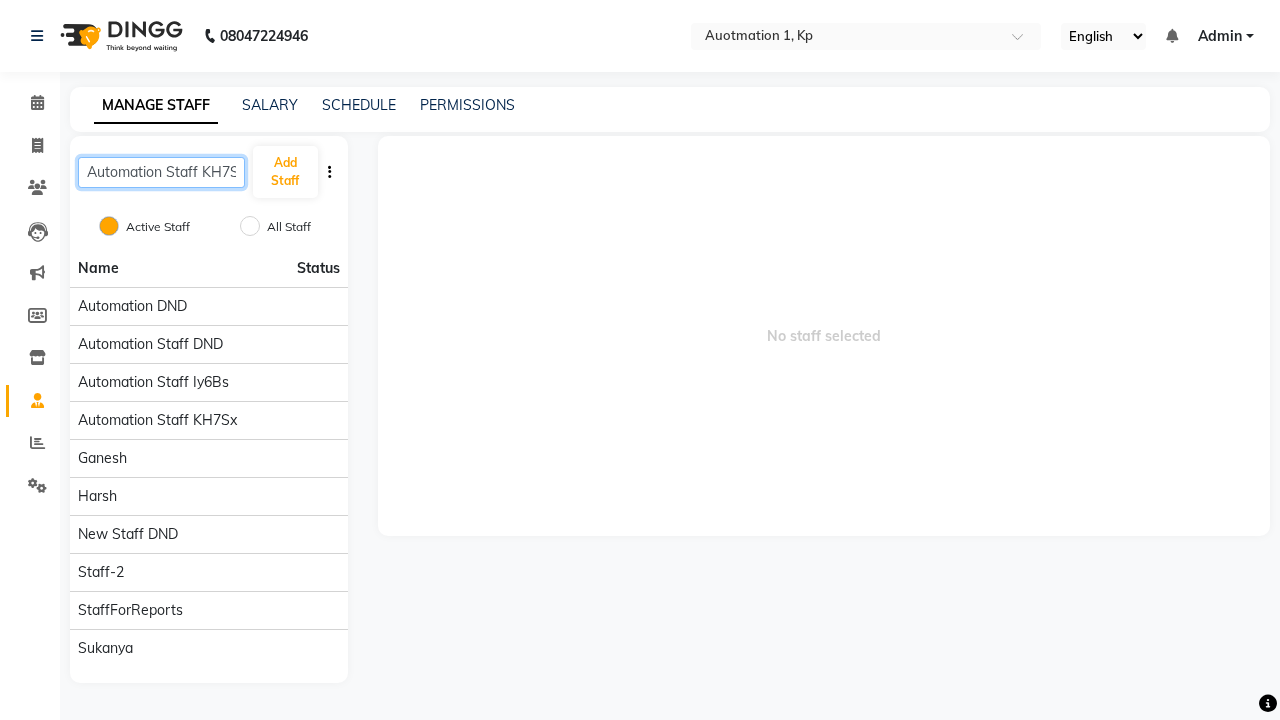 scroll, scrollTop: 0, scrollLeft: 10, axis: horizontal 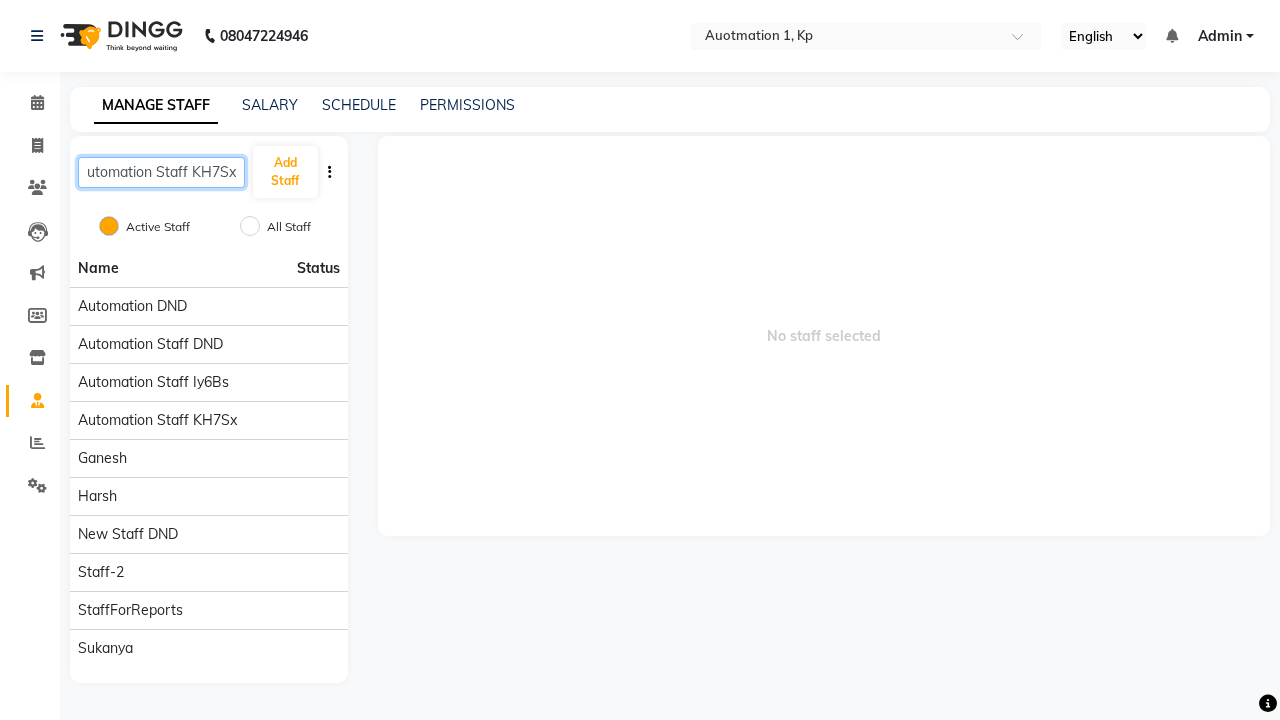 type on "Automation Staff KH7Sx" 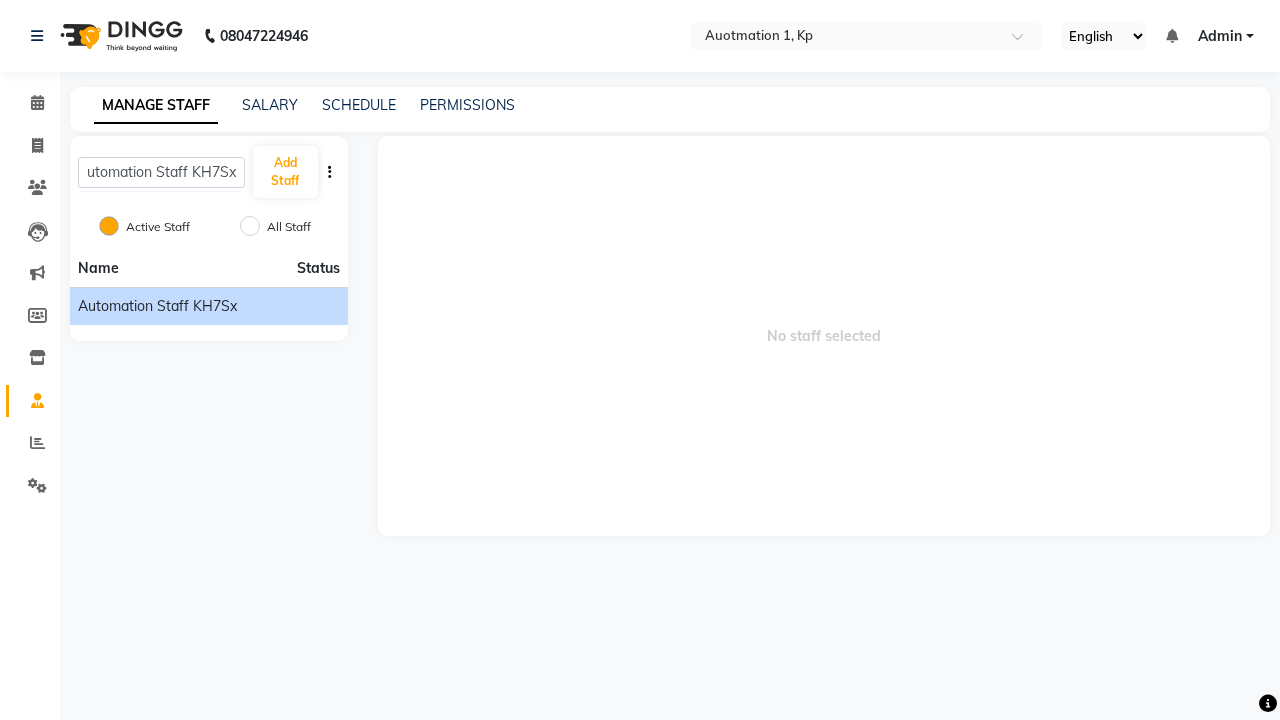 click on "Automation Staff KH7Sx" 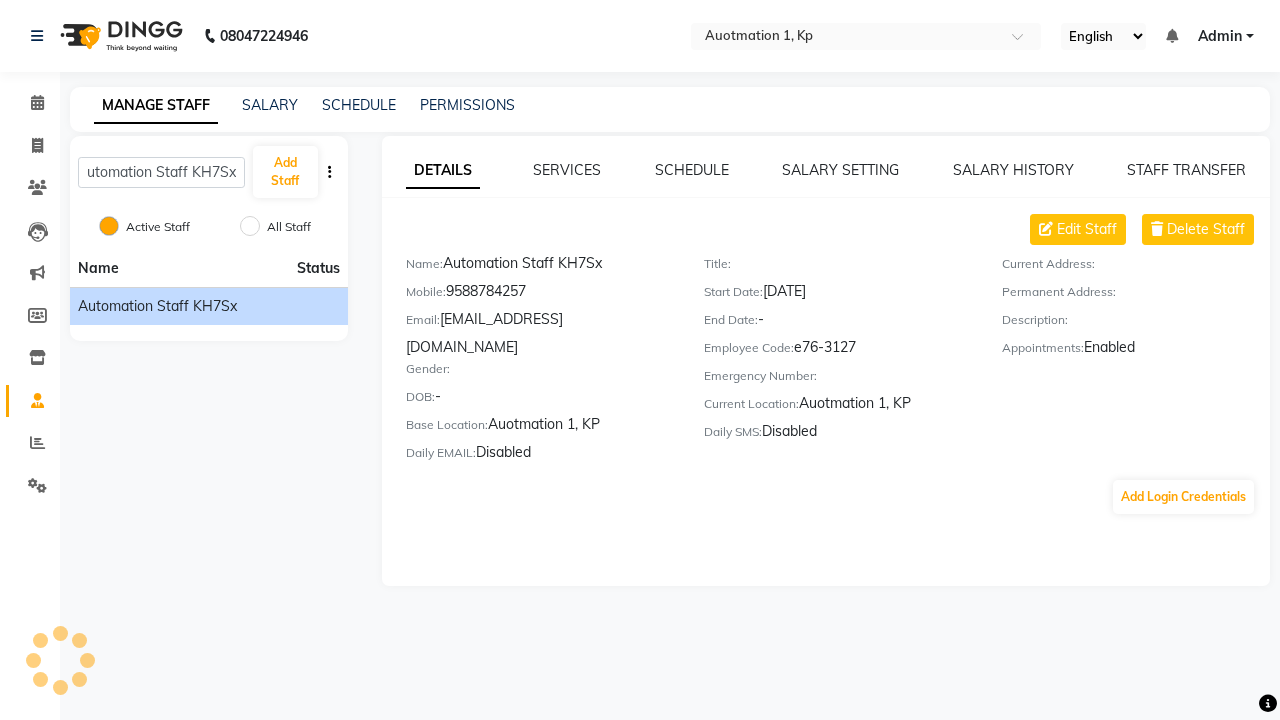 scroll, scrollTop: 0, scrollLeft: 0, axis: both 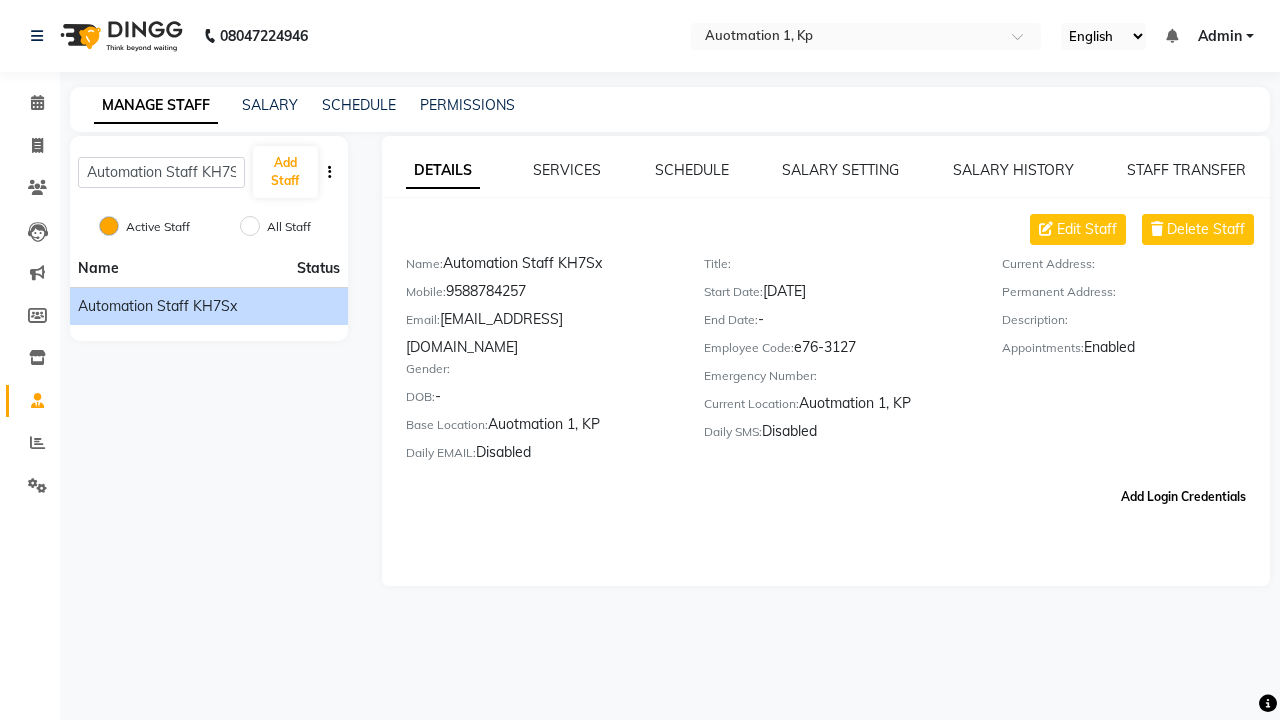 click on "Add Login Credentials" 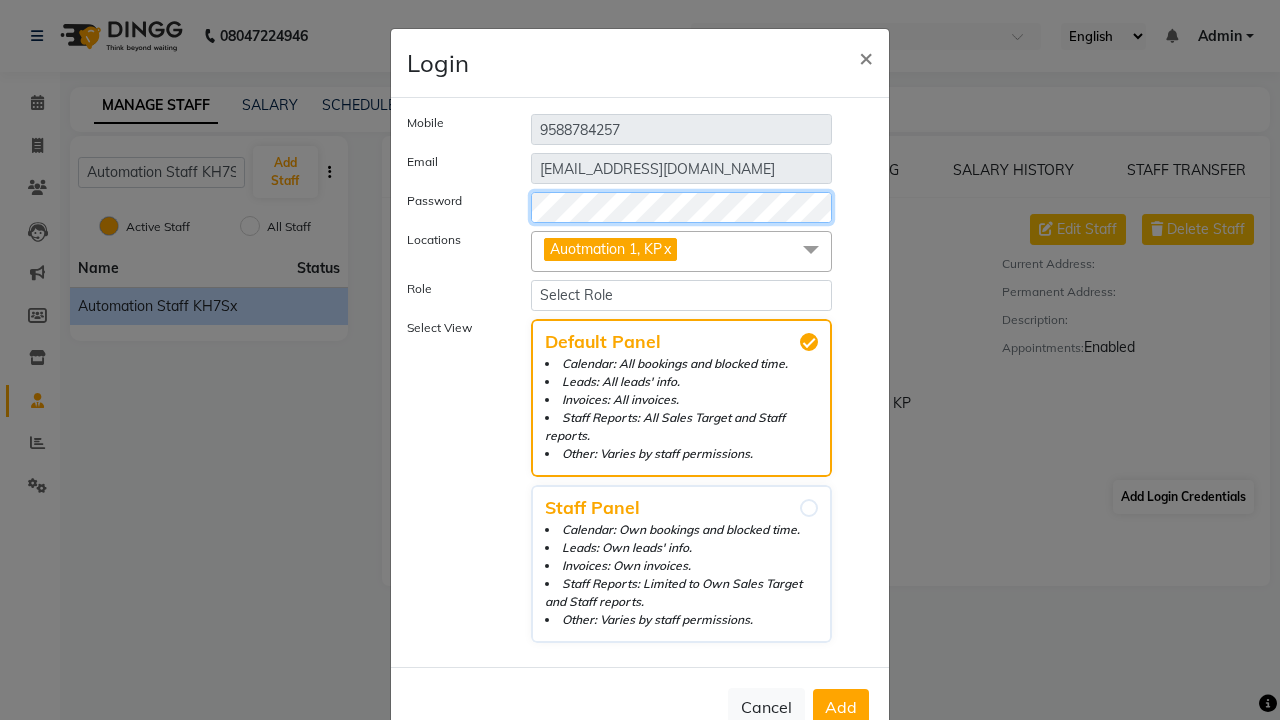 select on "204" 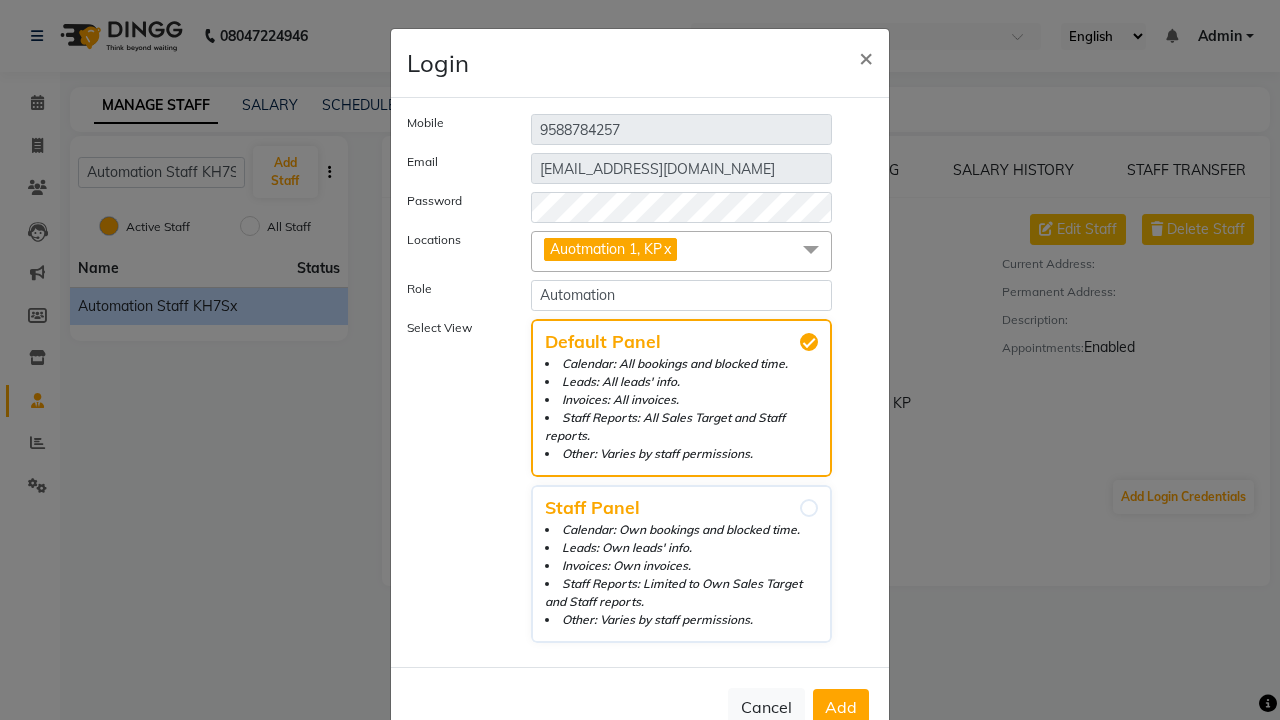 click on "Add" 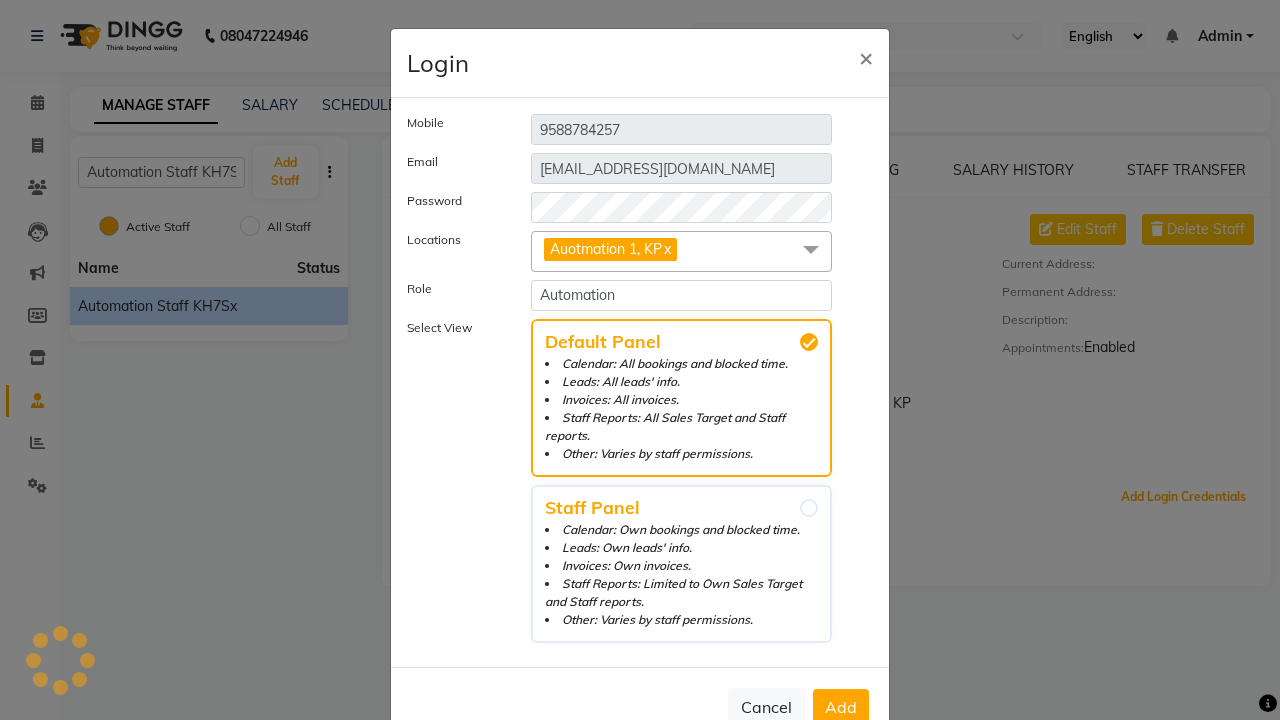 scroll, scrollTop: 5, scrollLeft: 0, axis: vertical 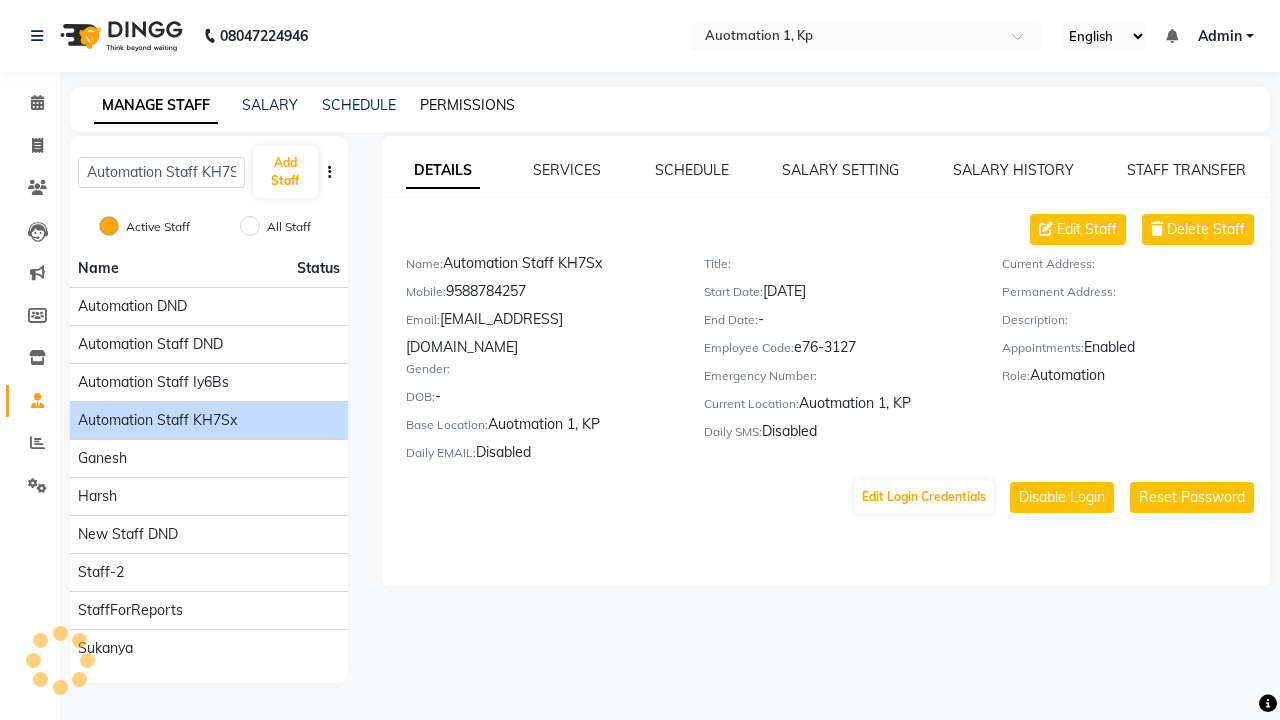 click on "PERMISSIONS" 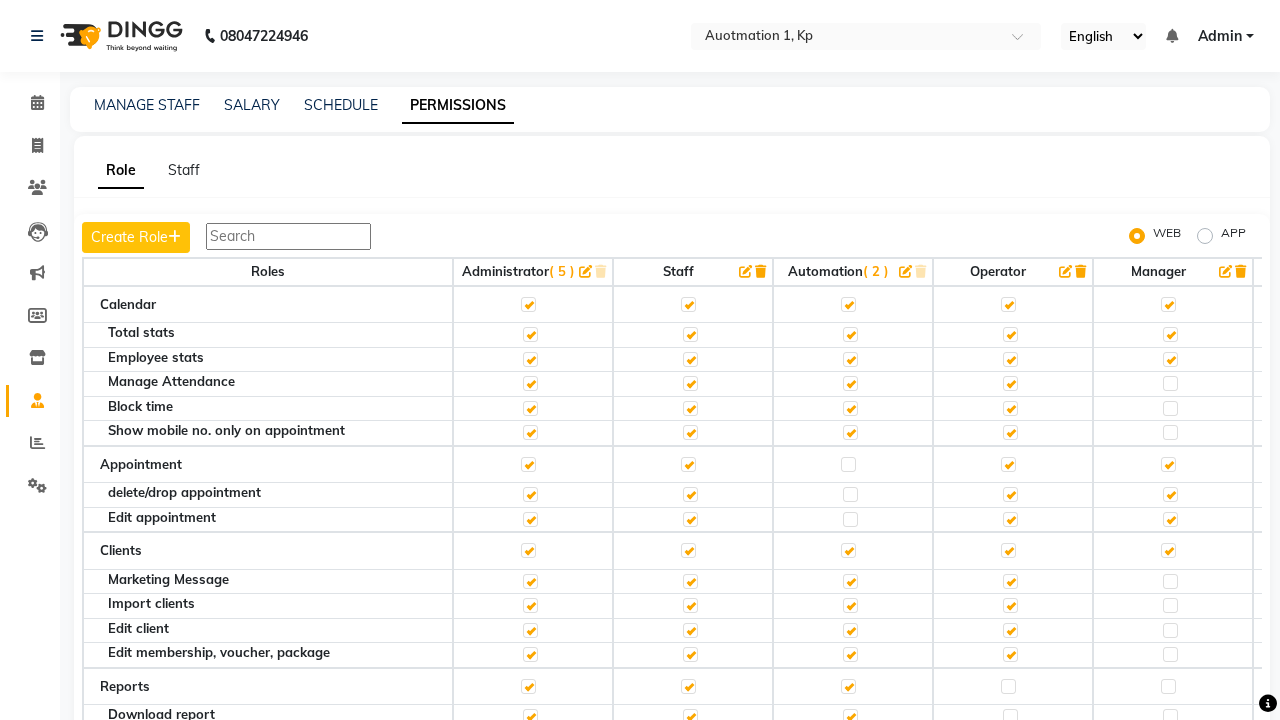 click 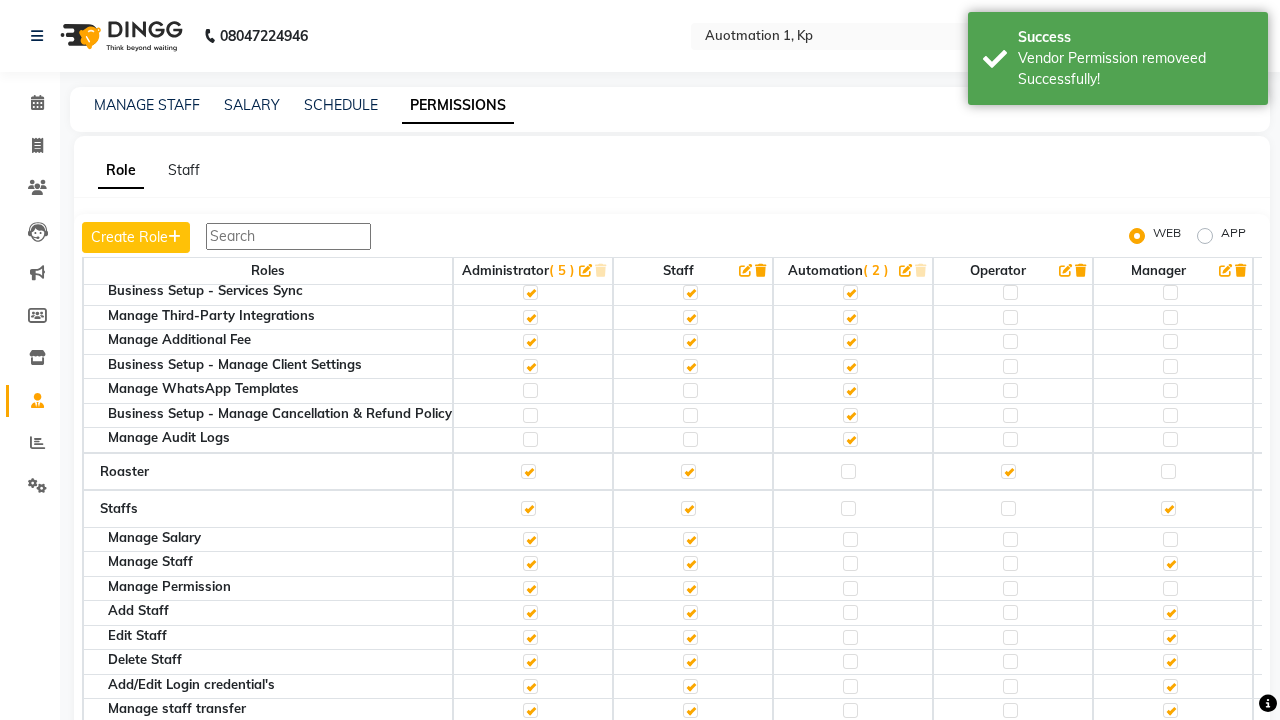 click 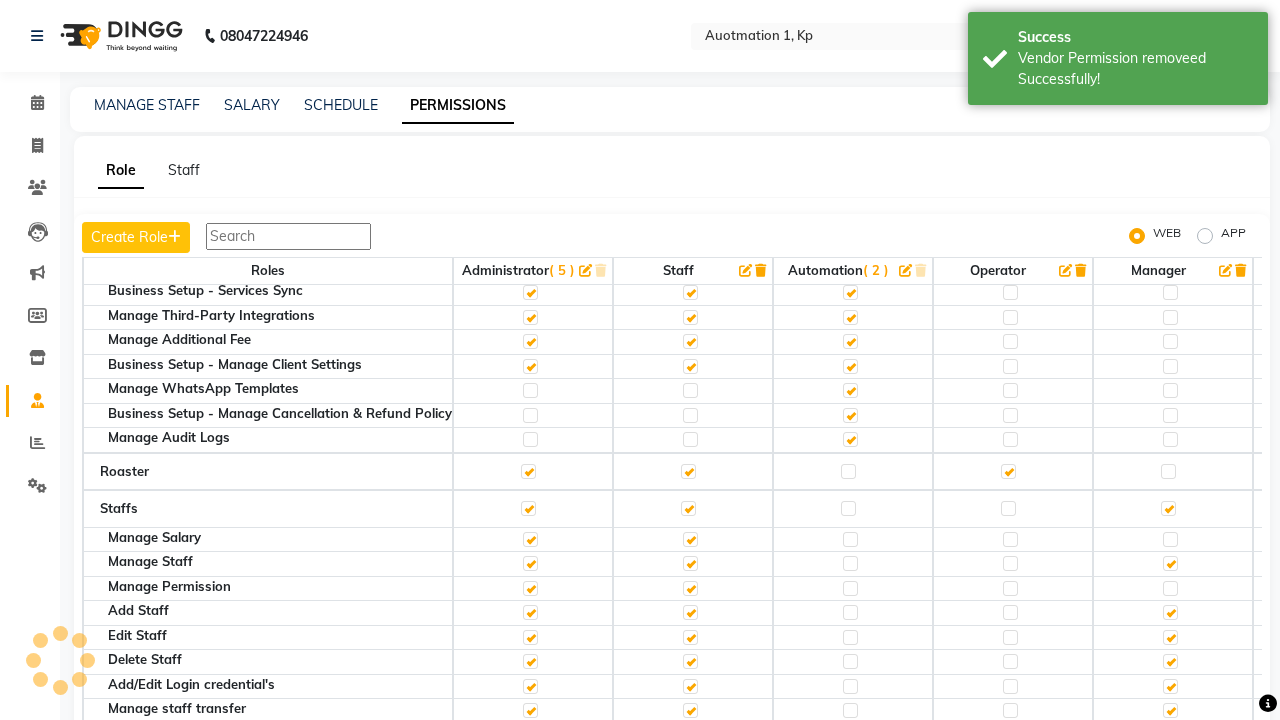 scroll, scrollTop: 177, scrollLeft: 0, axis: vertical 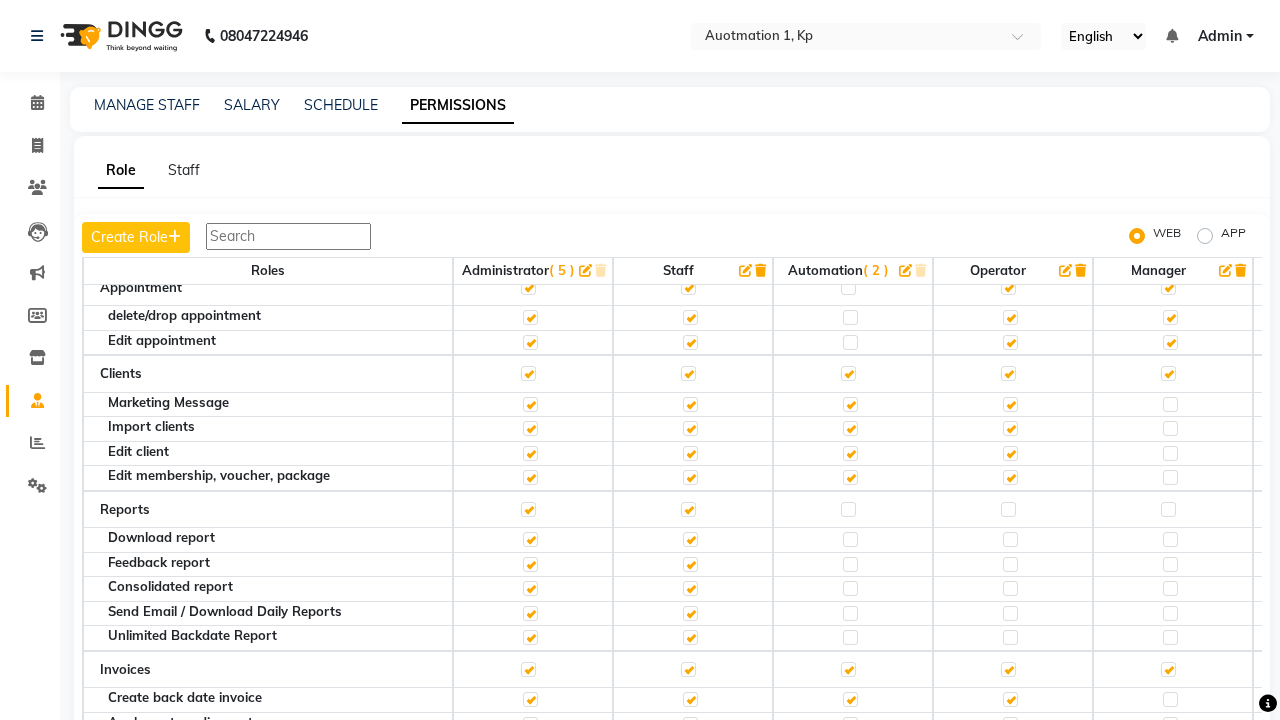 click 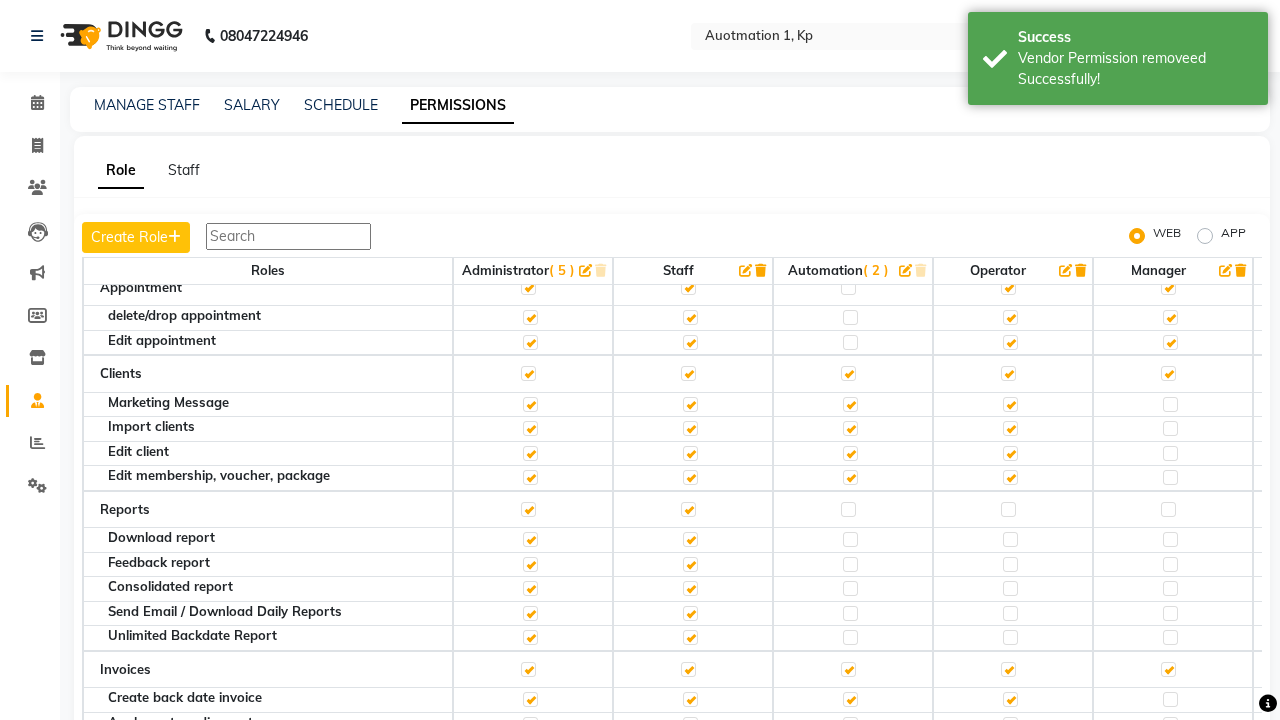 scroll, scrollTop: 742, scrollLeft: 0, axis: vertical 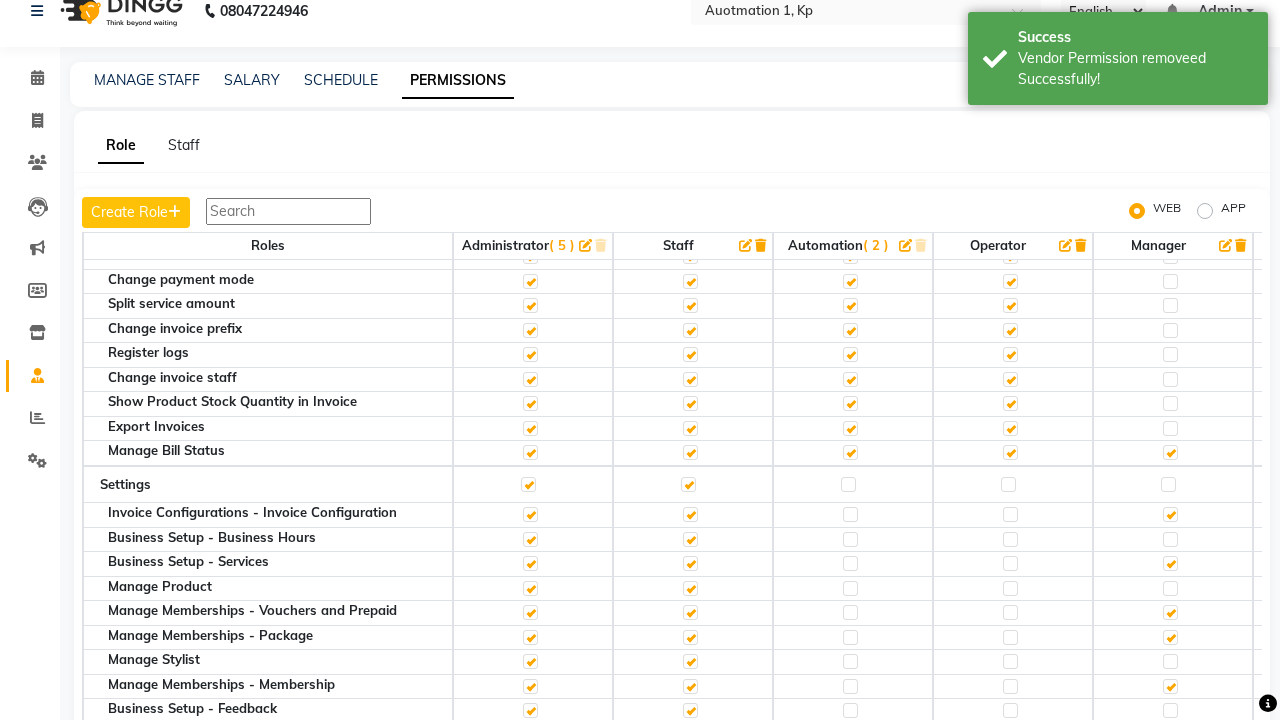 click on "Admin" at bounding box center (1220, 11) 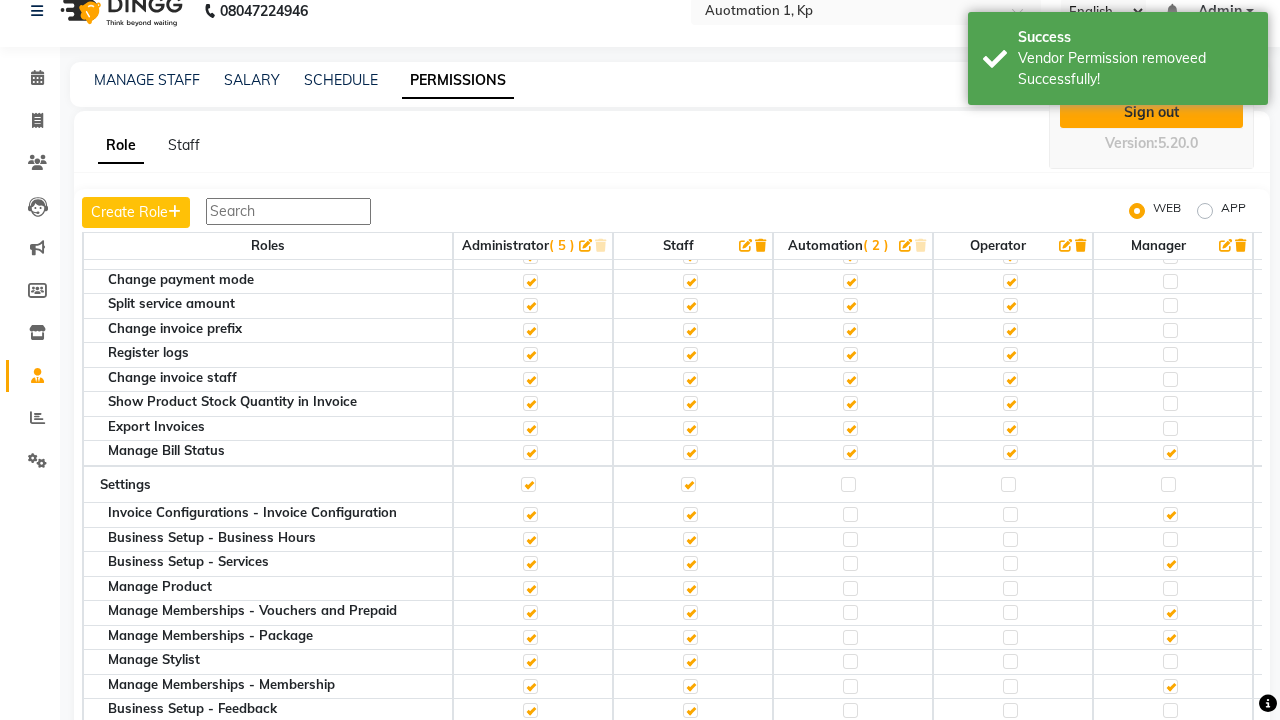 click on "Sign out" at bounding box center [1151, 112] 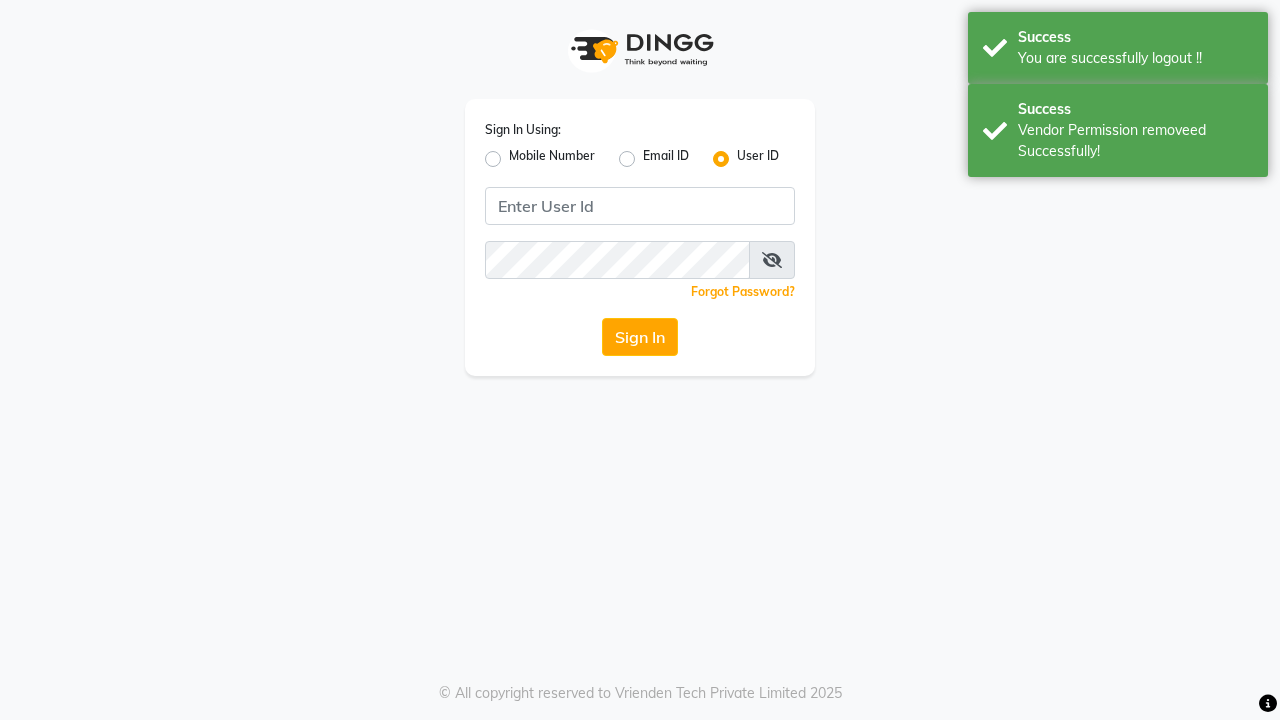 scroll, scrollTop: 0, scrollLeft: 0, axis: both 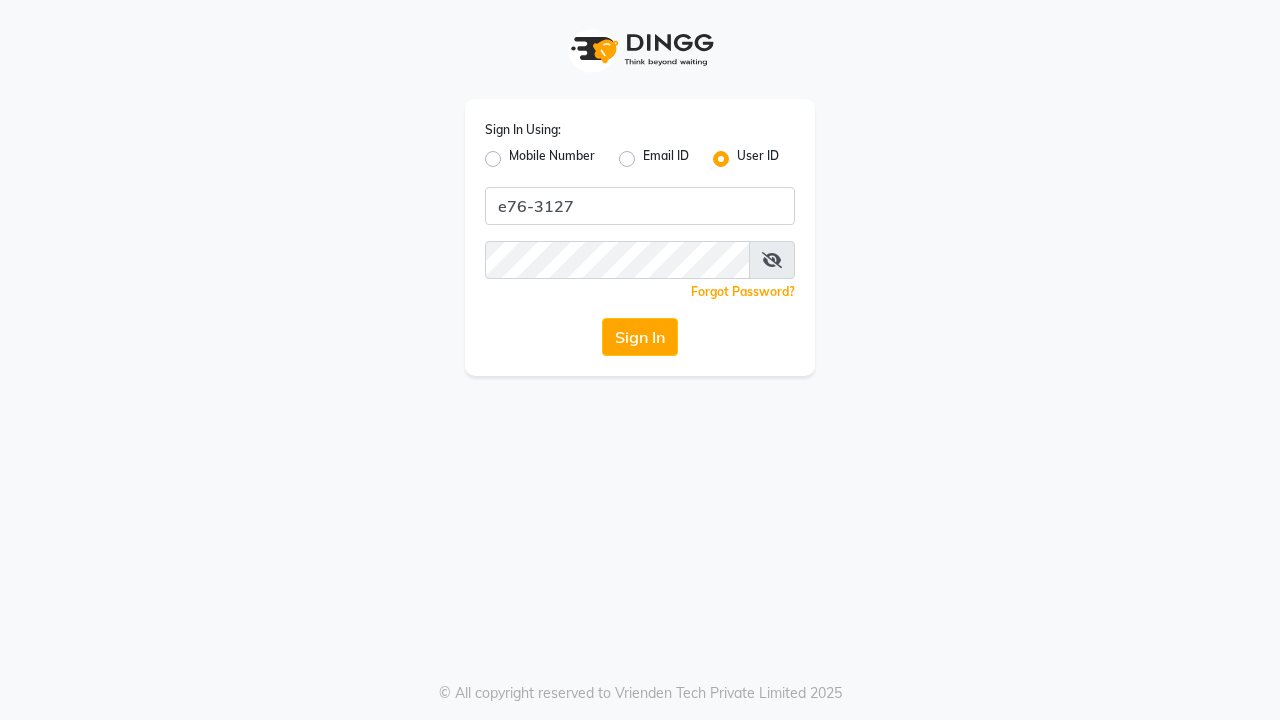 type on "e76-3127" 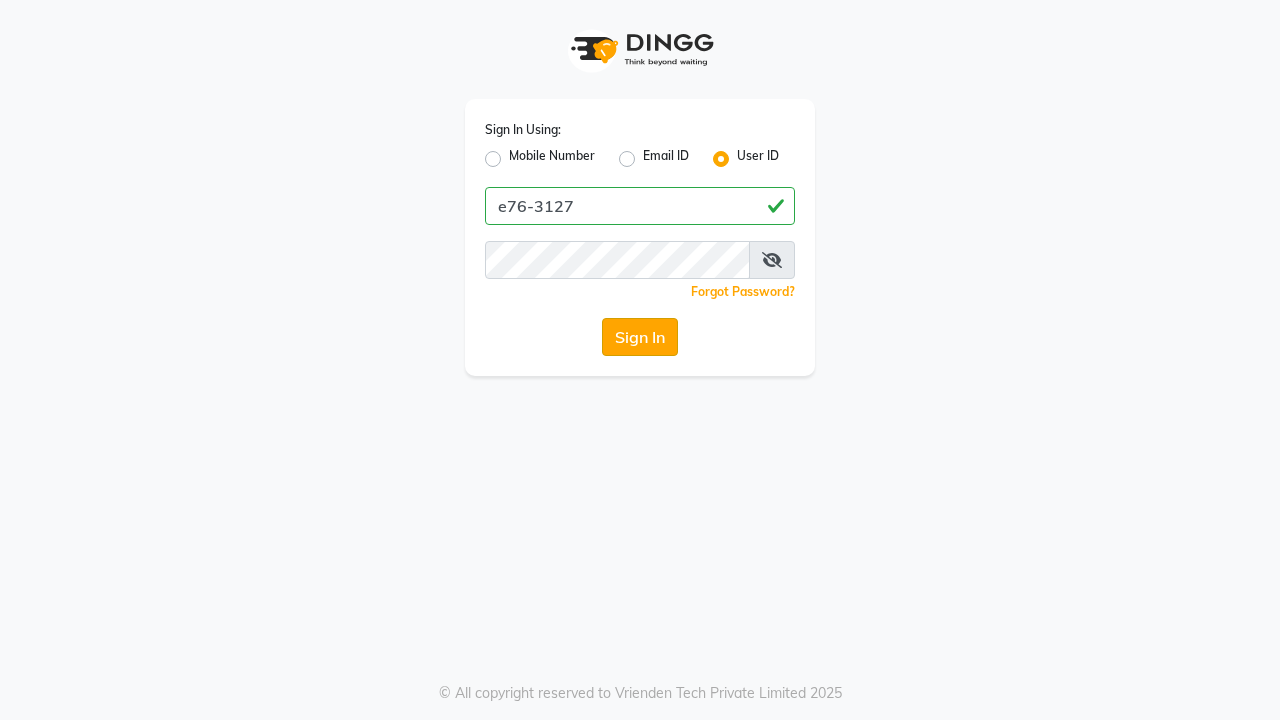 click on "Sign In" 